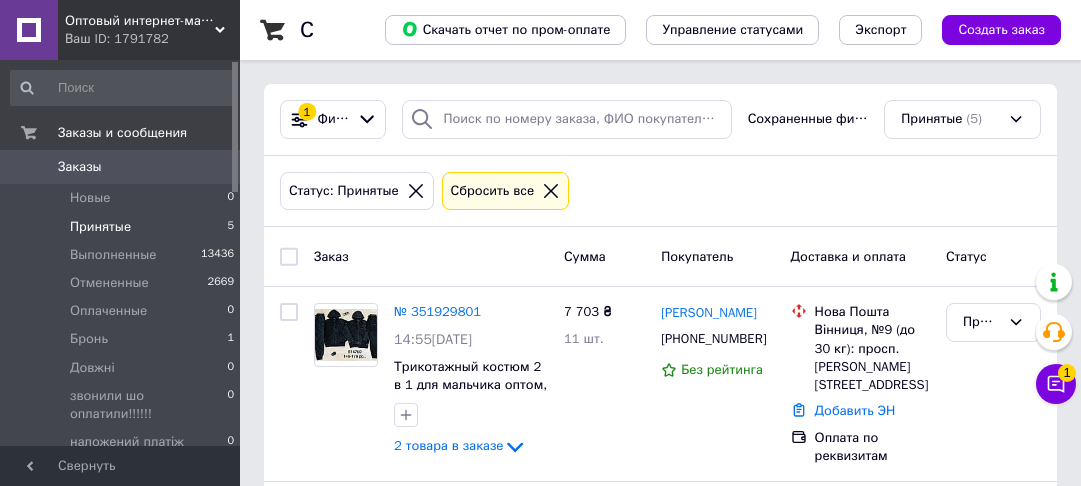 scroll, scrollTop: 0, scrollLeft: 0, axis: both 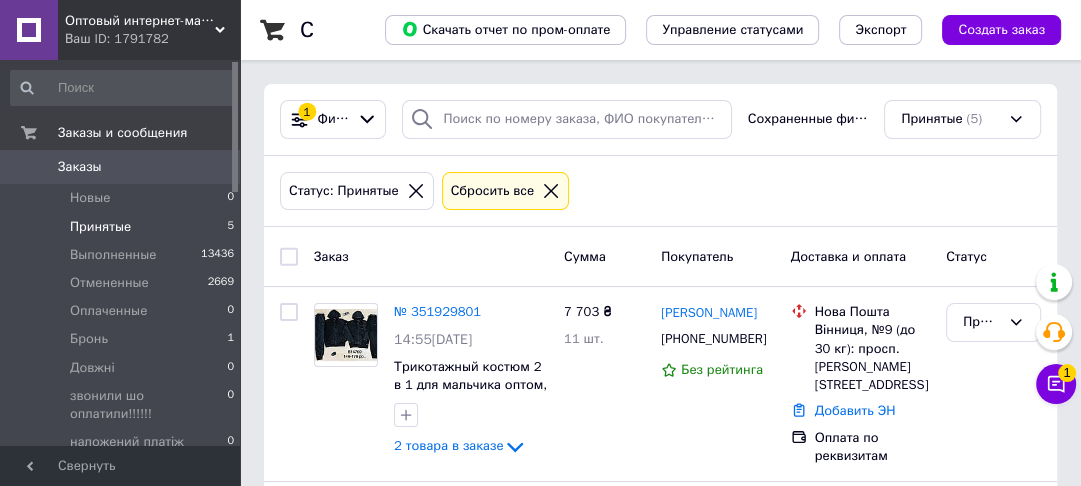click on "Статус: Принятые" at bounding box center [357, 191] 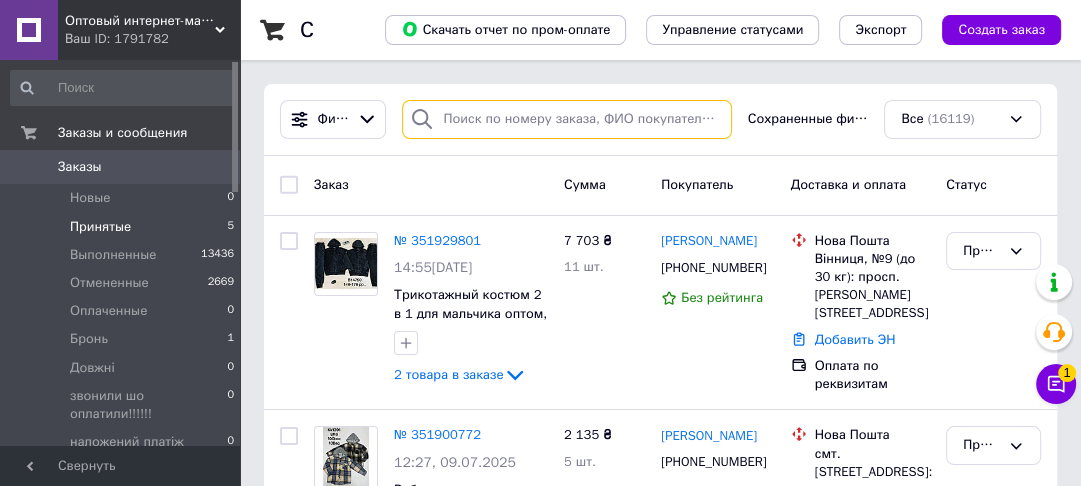 click at bounding box center [566, 119] 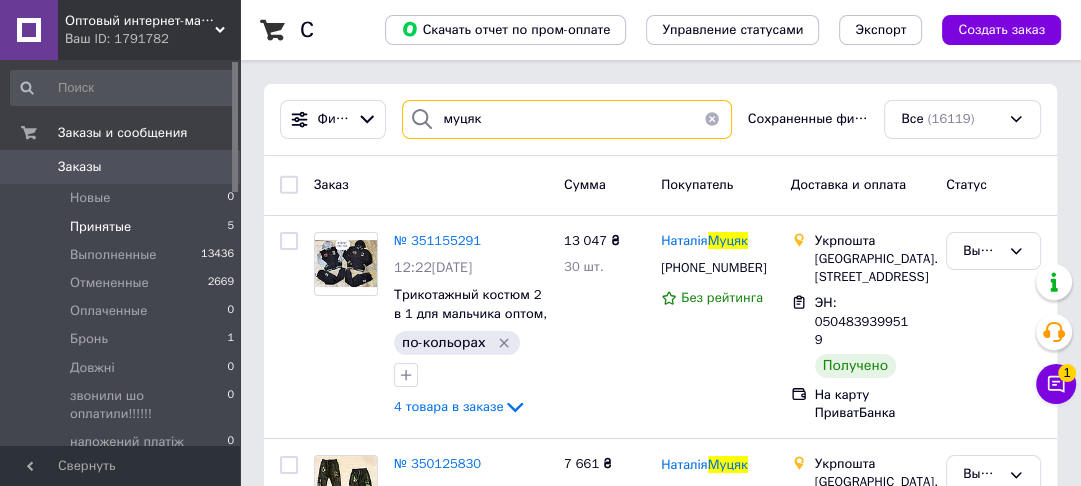 type on "муцяк" 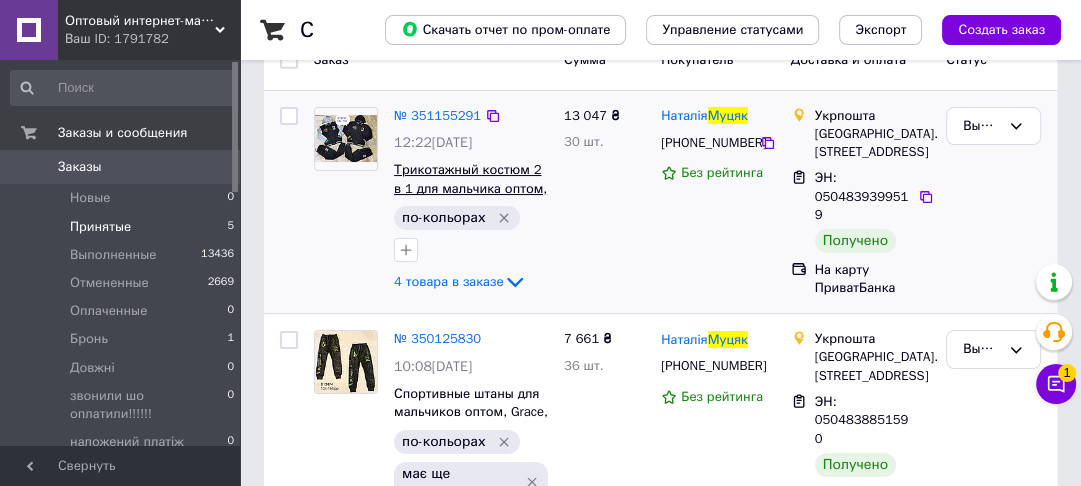 scroll, scrollTop: 240, scrollLeft: 0, axis: vertical 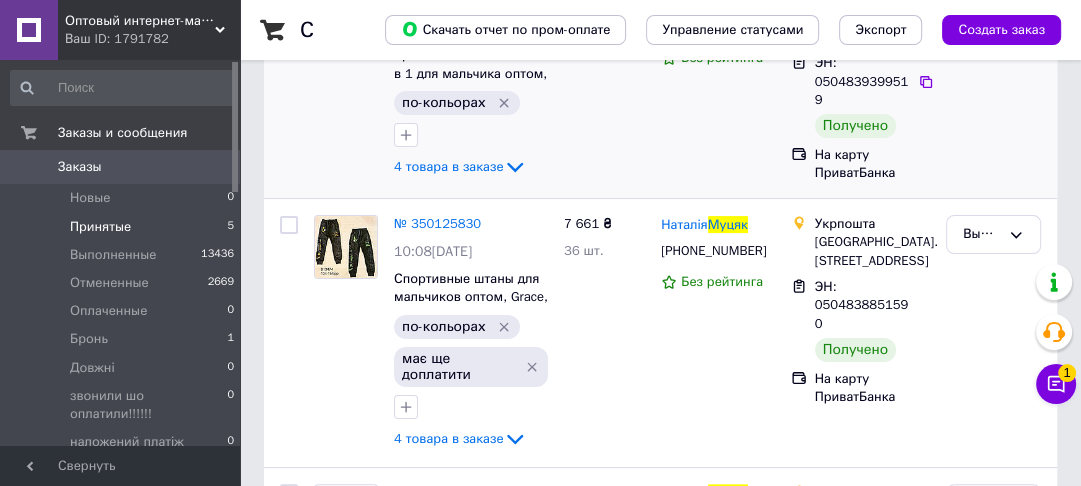 click on "№ 351155291 12:22[DATE] Трикотажный костюм 2 в 1 для мальчика оптом, Grace, 134-164 см,  № B13757 по-кольорах   4 товара в заказе" at bounding box center (471, 86) 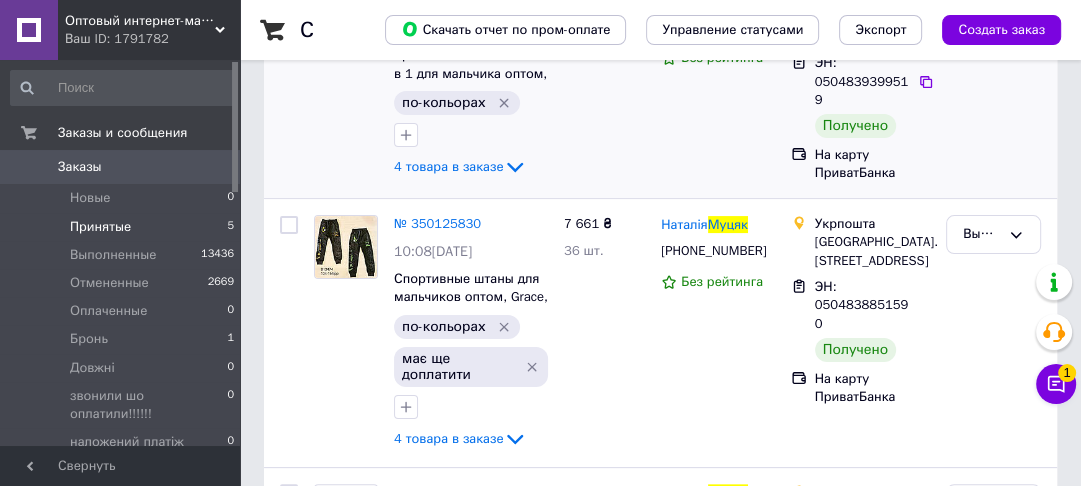 click on "4 товара в заказе" 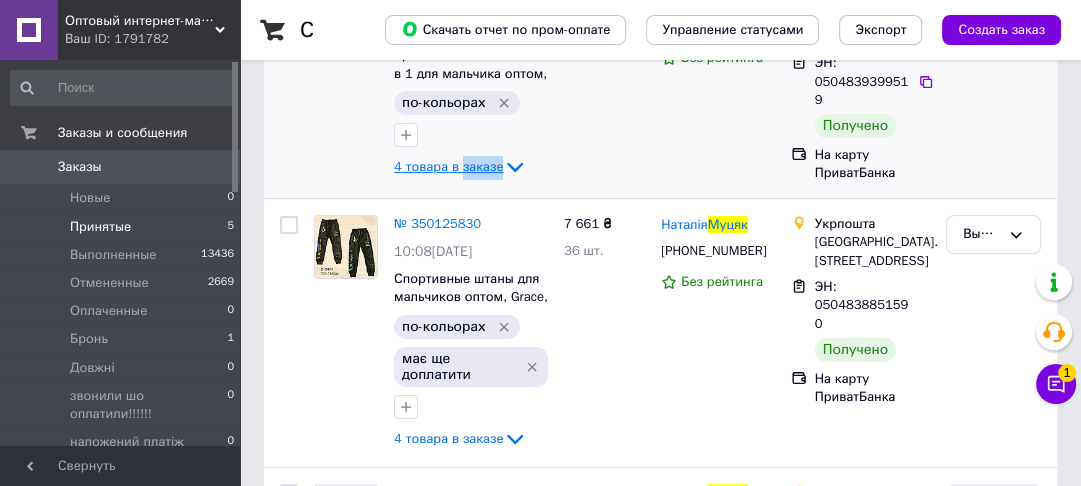 click on "4 товара в заказе" at bounding box center [448, 166] 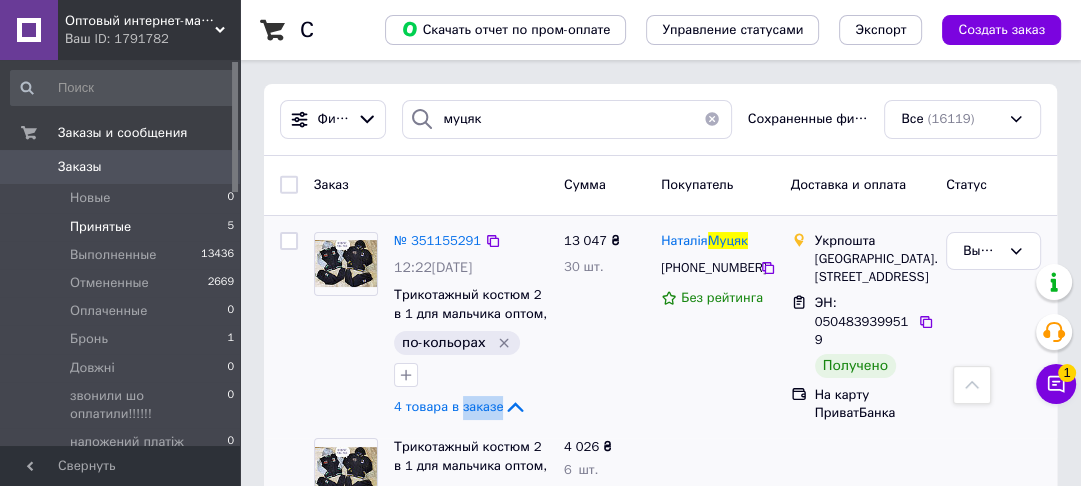 scroll, scrollTop: 0, scrollLeft: 0, axis: both 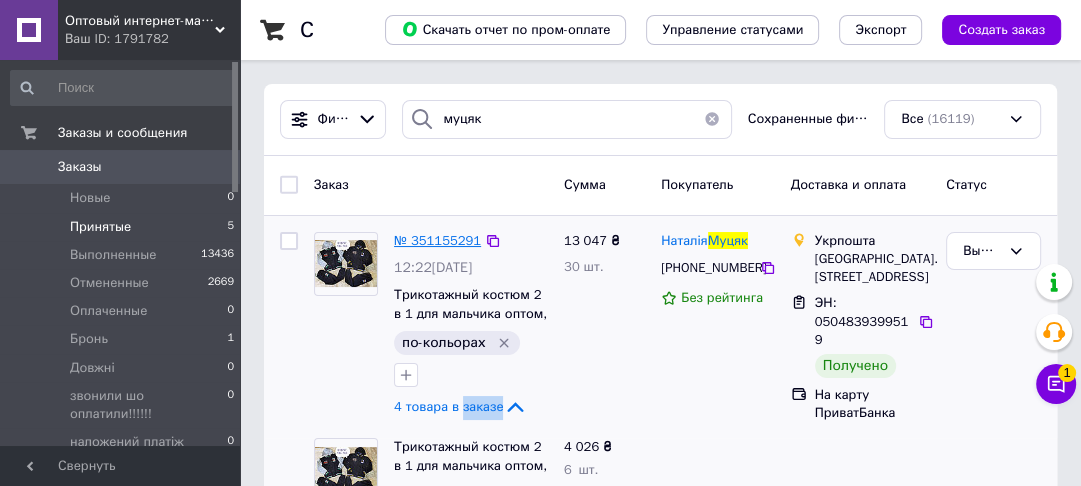 click on "№ 351155291" at bounding box center (437, 240) 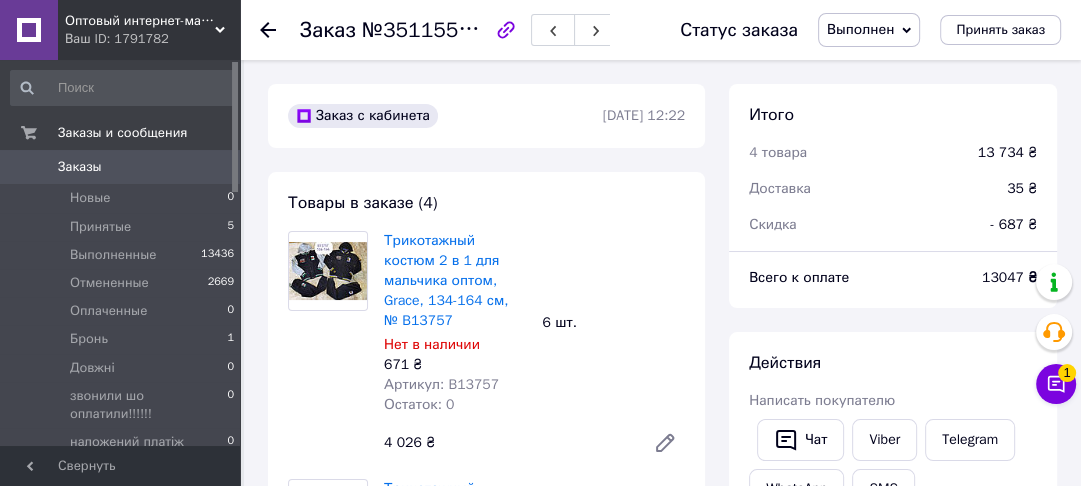 scroll, scrollTop: 1077, scrollLeft: 0, axis: vertical 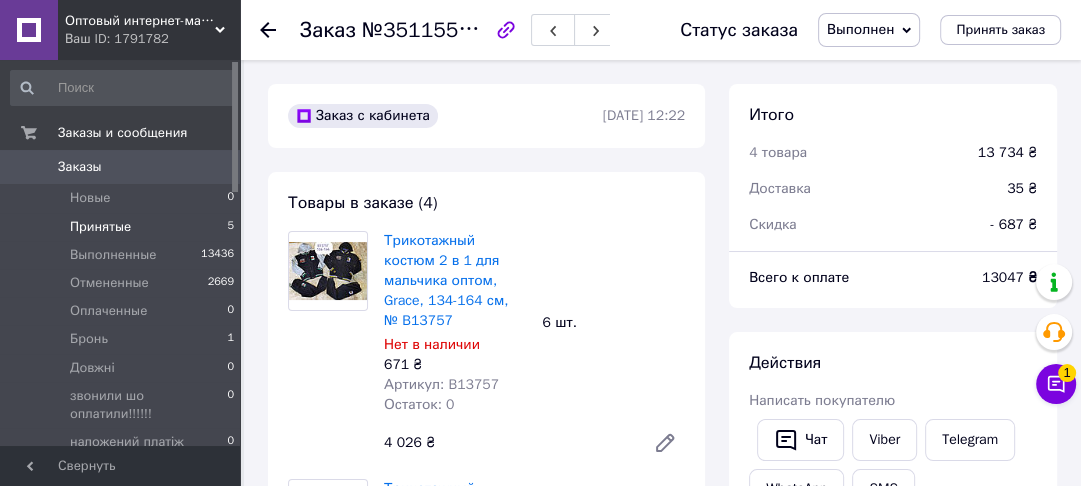 click on "Принятые" at bounding box center [100, 227] 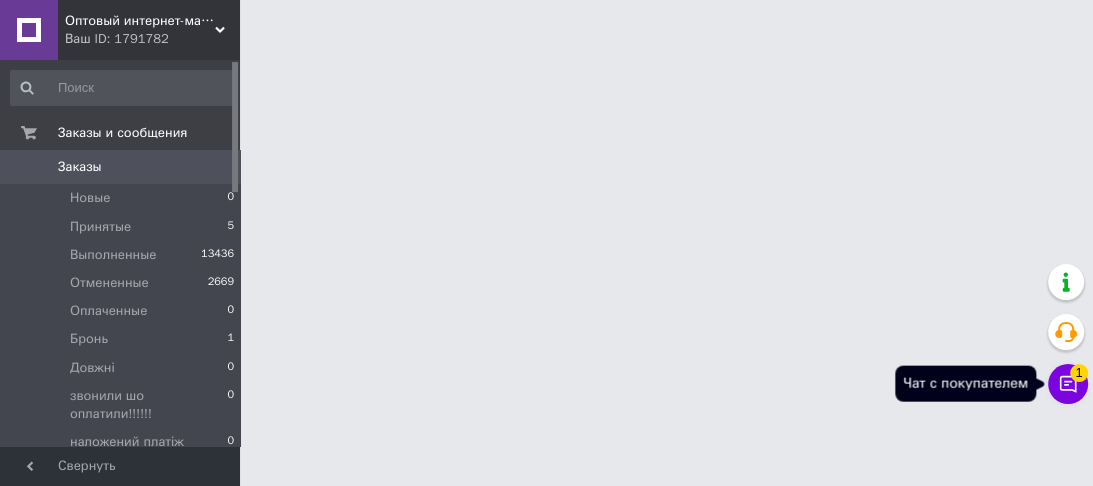 click on "1" at bounding box center [1079, 373] 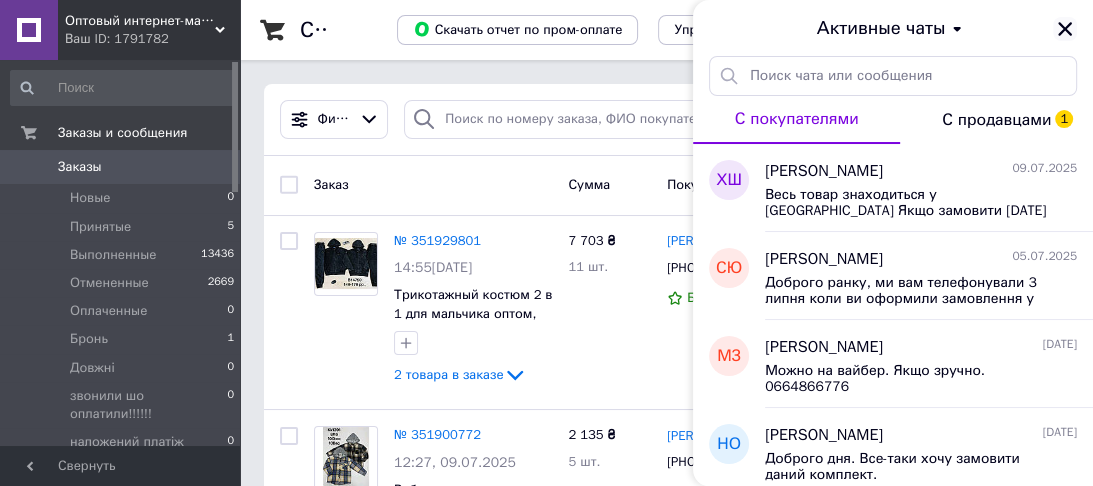 click 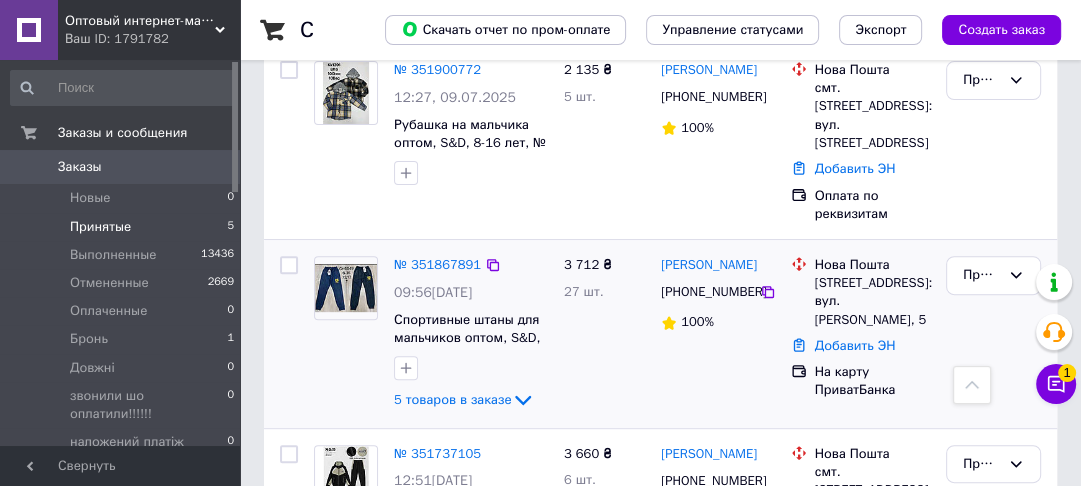 scroll, scrollTop: 434, scrollLeft: 0, axis: vertical 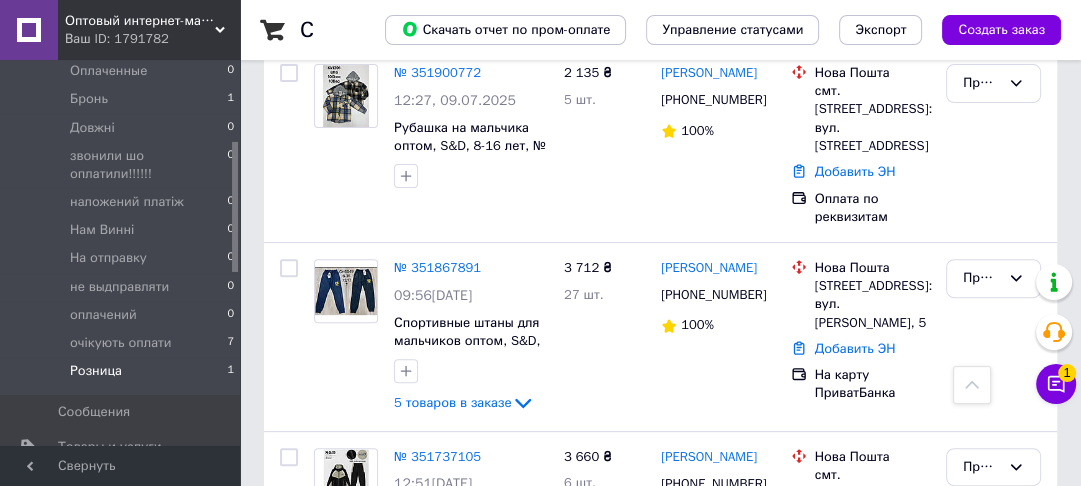click on "Розница 1" at bounding box center [123, 376] 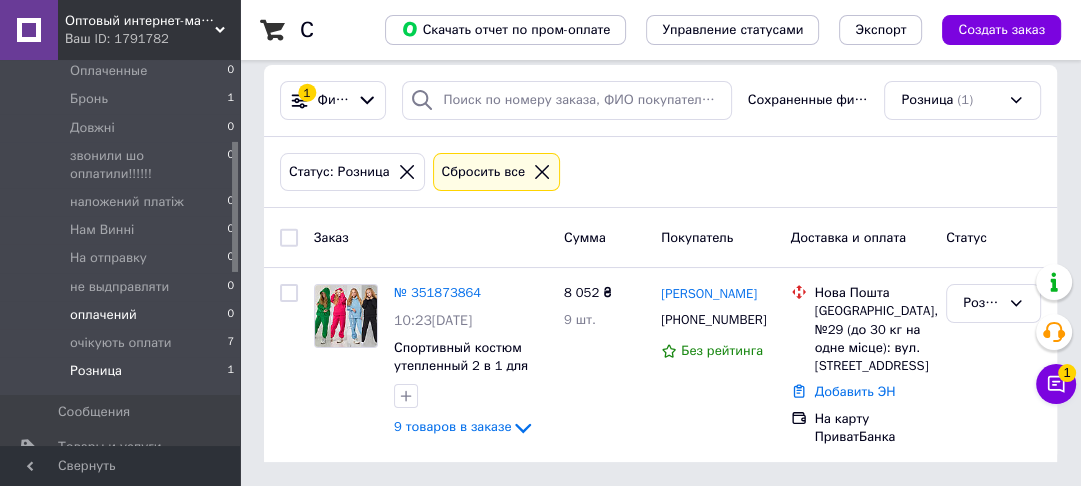 scroll, scrollTop: 0, scrollLeft: 0, axis: both 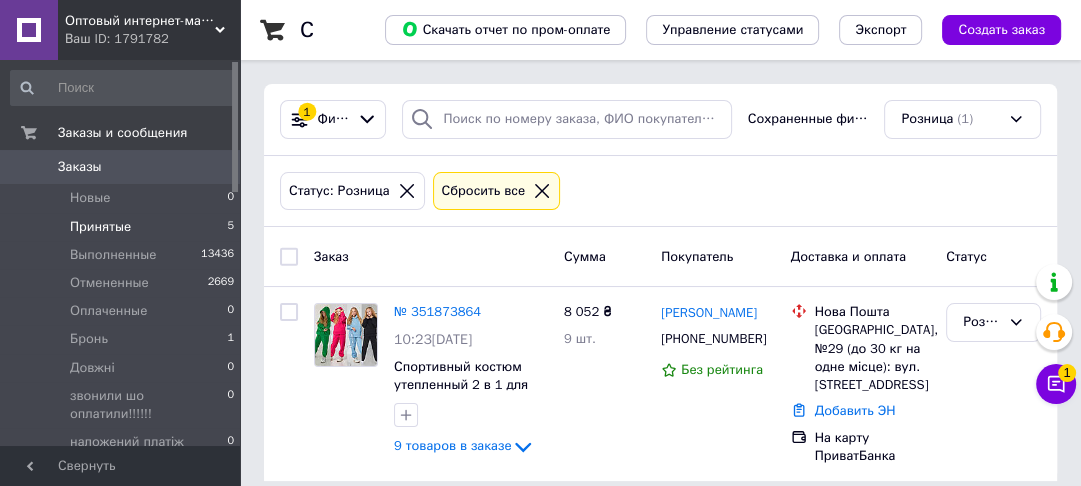 click on "Принятые" at bounding box center [100, 227] 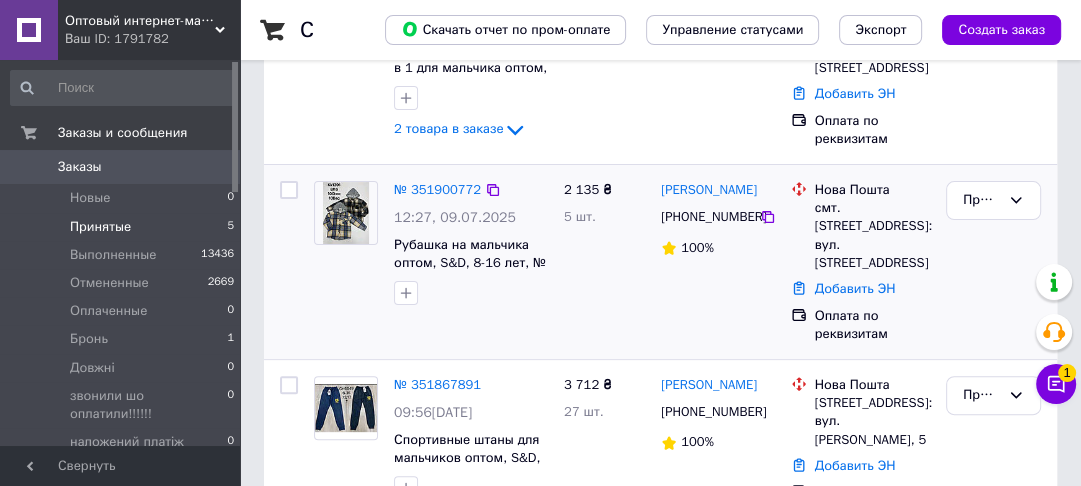 scroll, scrollTop: 400, scrollLeft: 0, axis: vertical 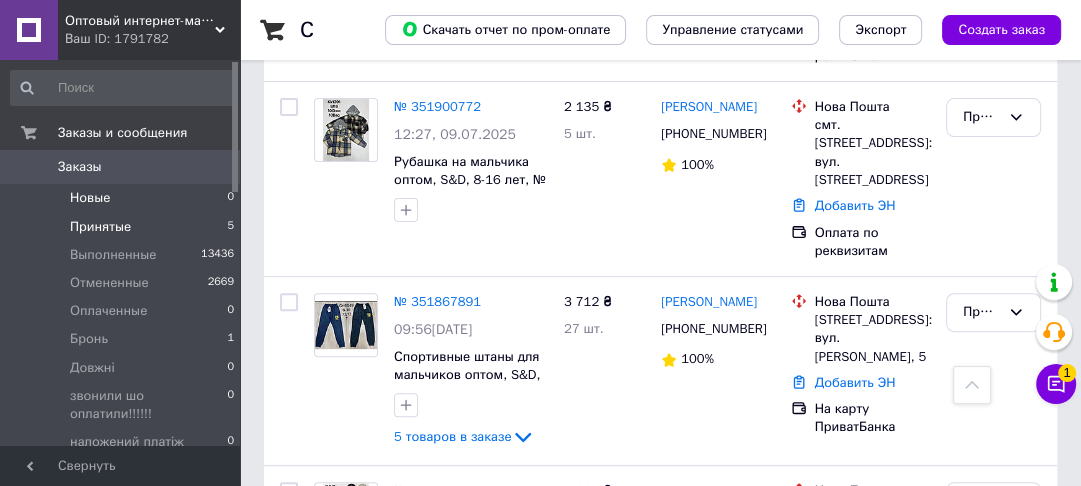 click on "Новые 0" at bounding box center [123, 198] 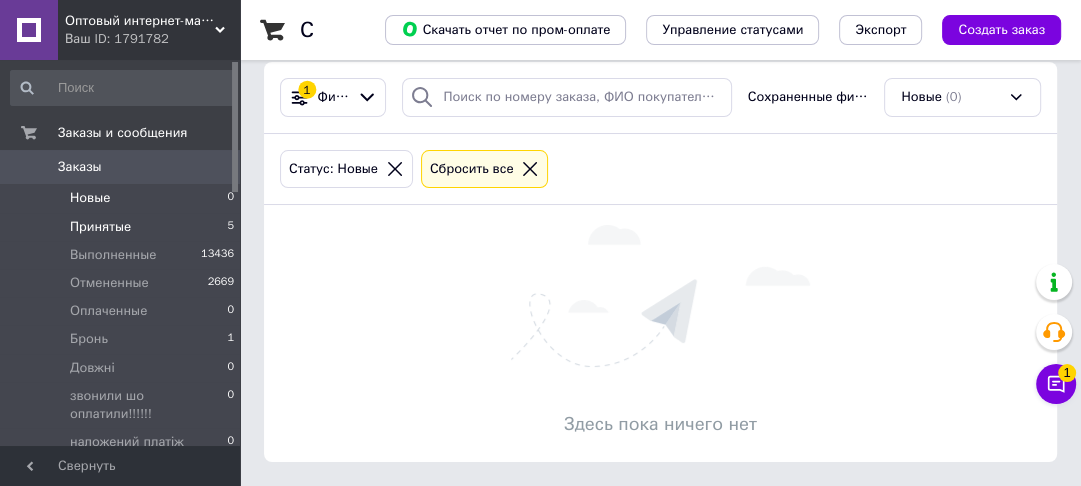 scroll, scrollTop: 0, scrollLeft: 0, axis: both 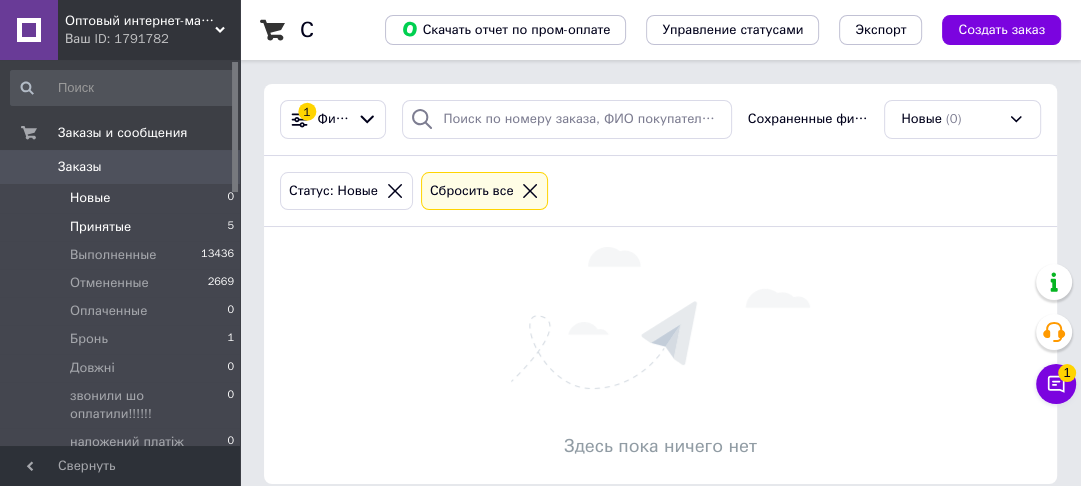 click on "Принятые" at bounding box center (100, 227) 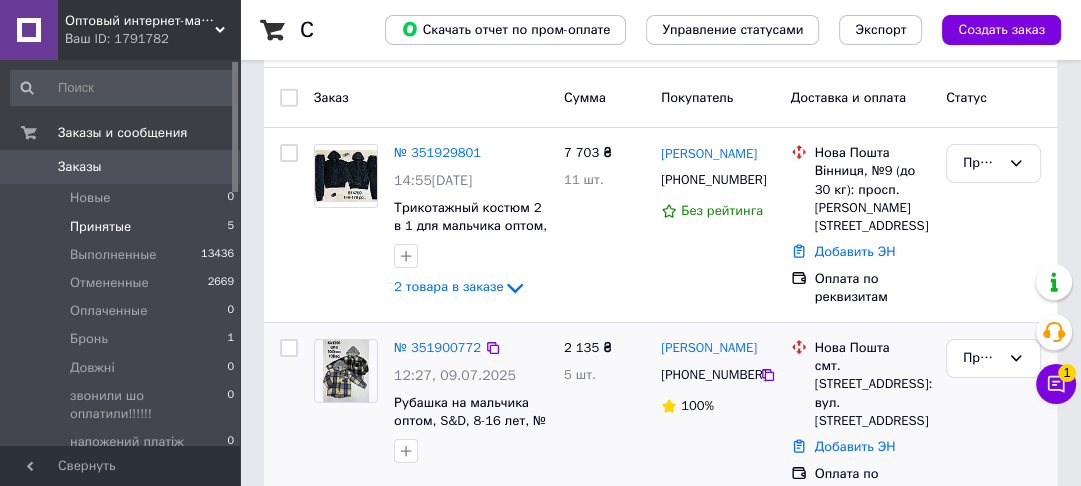 scroll, scrollTop: 160, scrollLeft: 0, axis: vertical 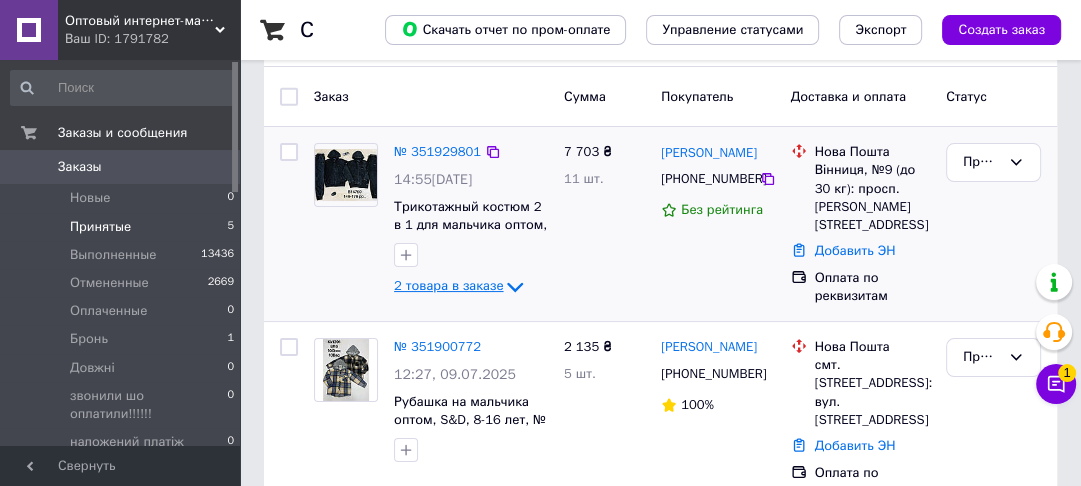 click on "2 товара в заказе" at bounding box center (448, 286) 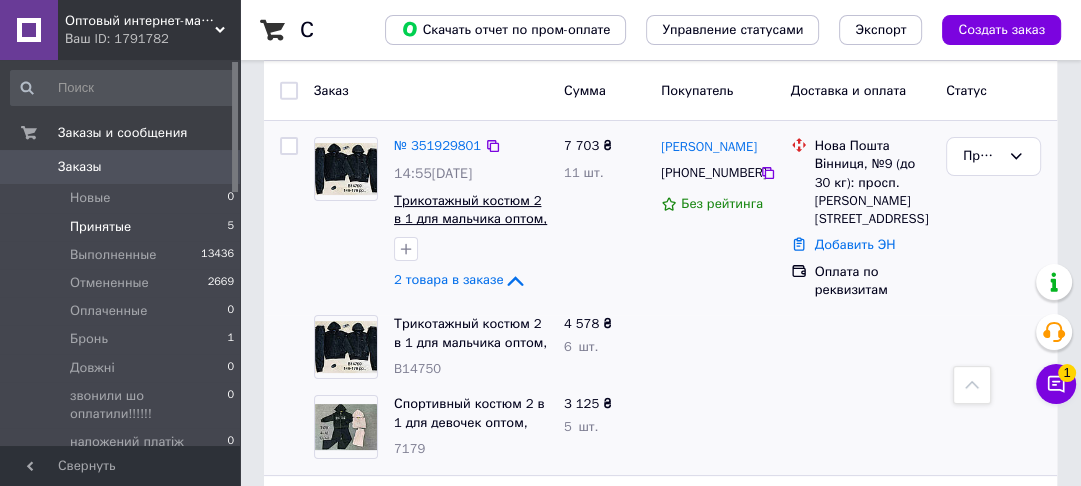 scroll, scrollTop: 160, scrollLeft: 0, axis: vertical 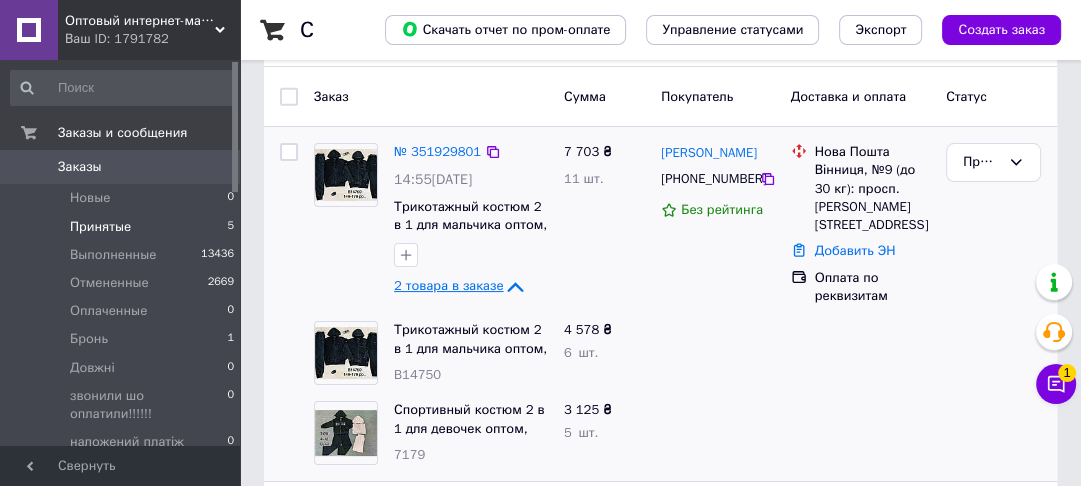 click on "2 товара в заказе" at bounding box center [460, 285] 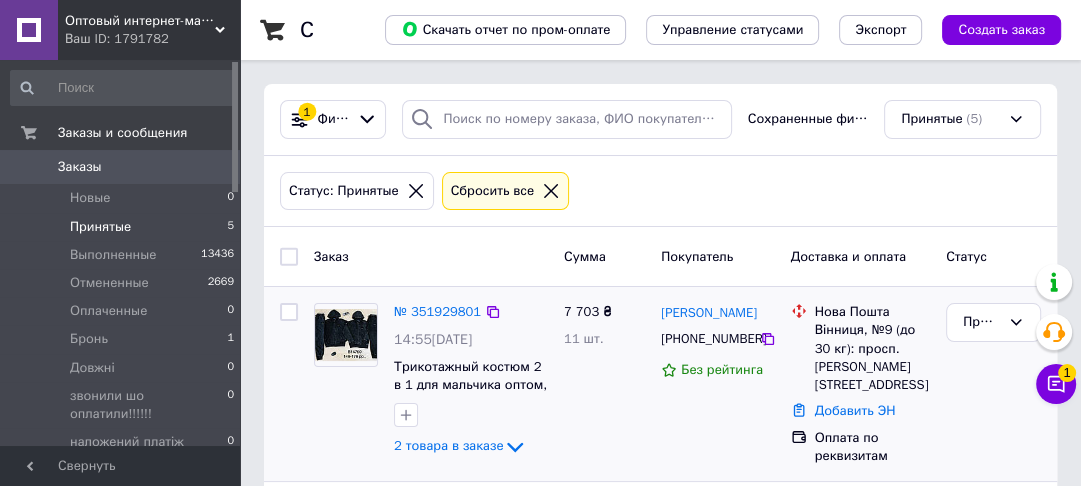 scroll, scrollTop: 160, scrollLeft: 0, axis: vertical 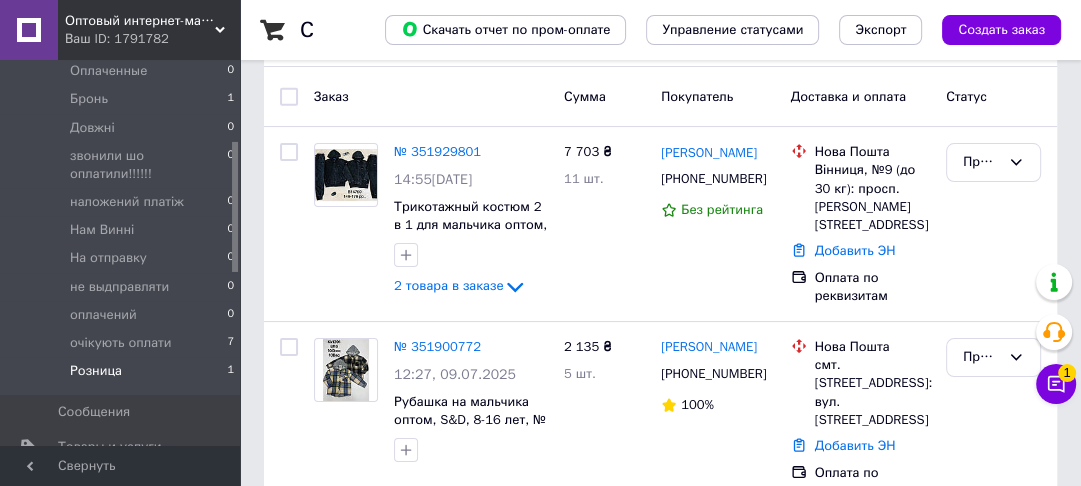 click on "Розница 1" at bounding box center [123, 376] 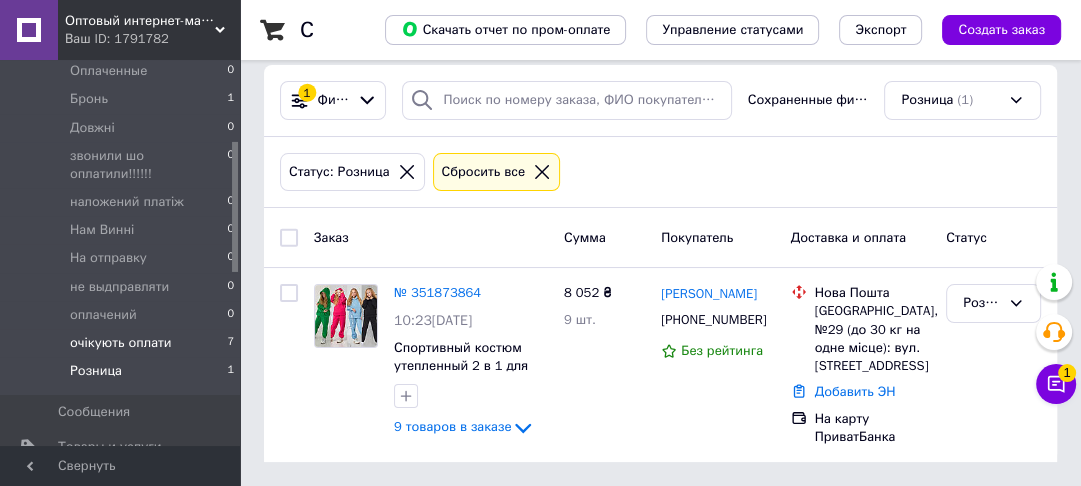 scroll, scrollTop: 0, scrollLeft: 0, axis: both 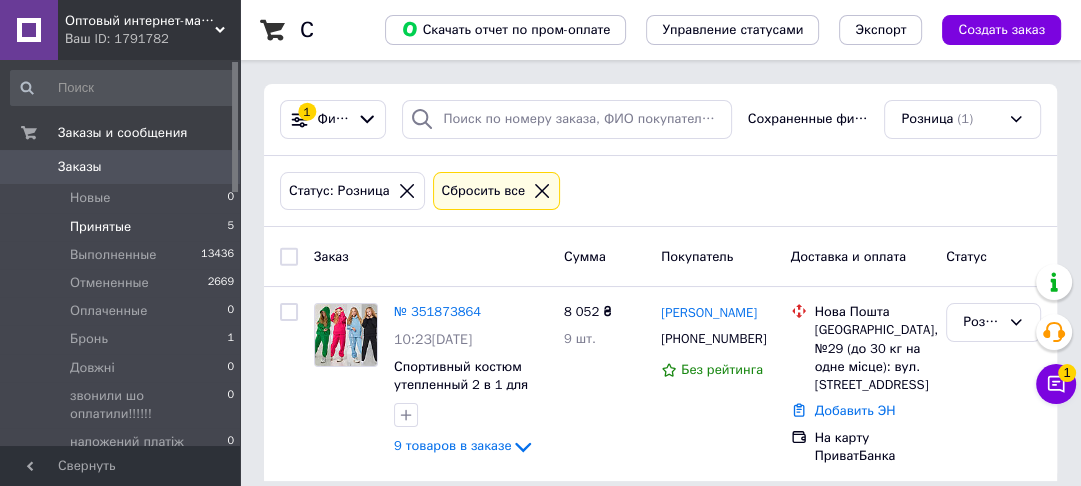 click on "Принятые" at bounding box center [100, 227] 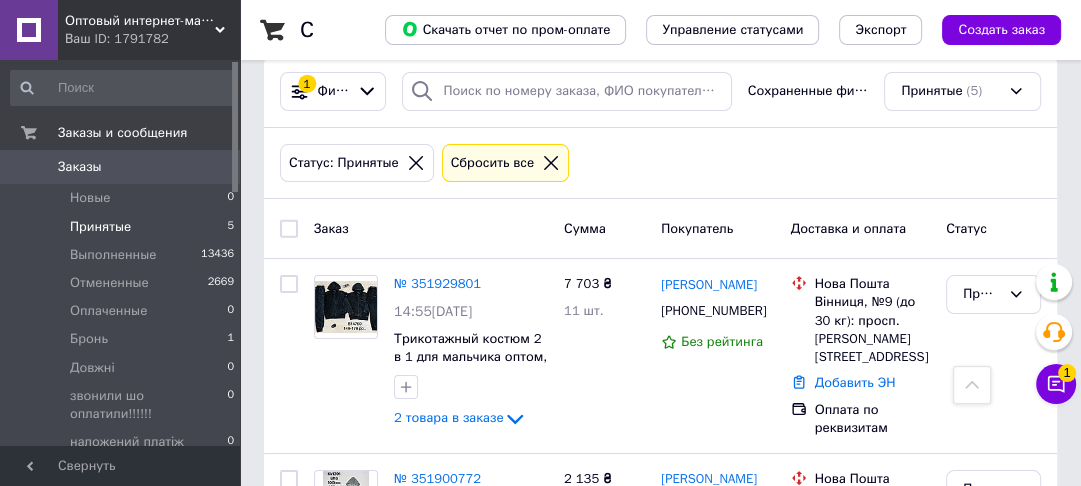 scroll, scrollTop: 0, scrollLeft: 0, axis: both 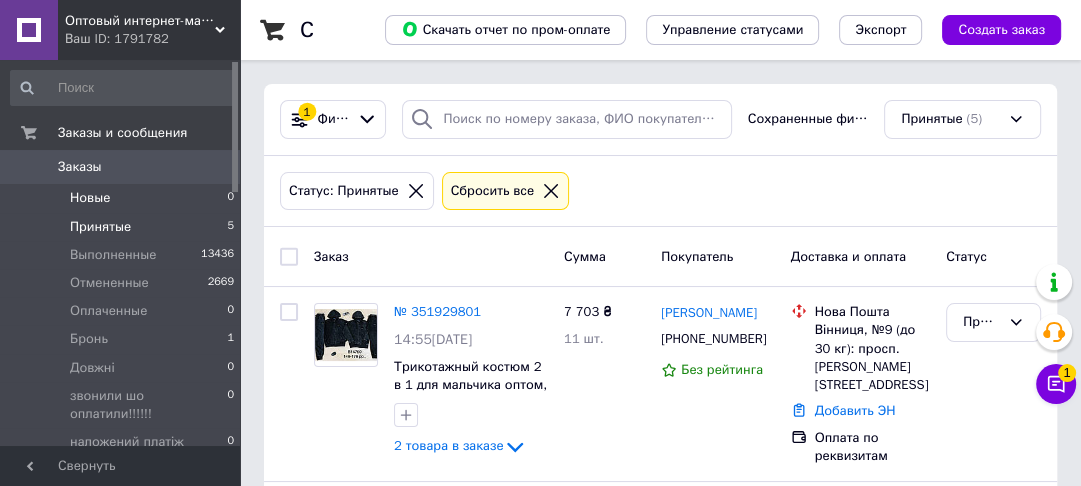click on "Новые 0" at bounding box center [123, 198] 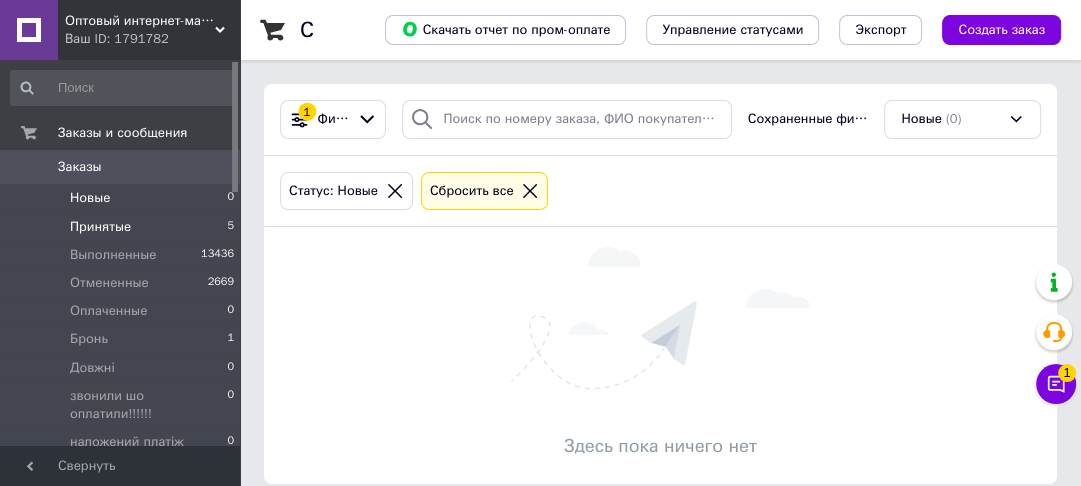 click on "Принятые" at bounding box center [100, 227] 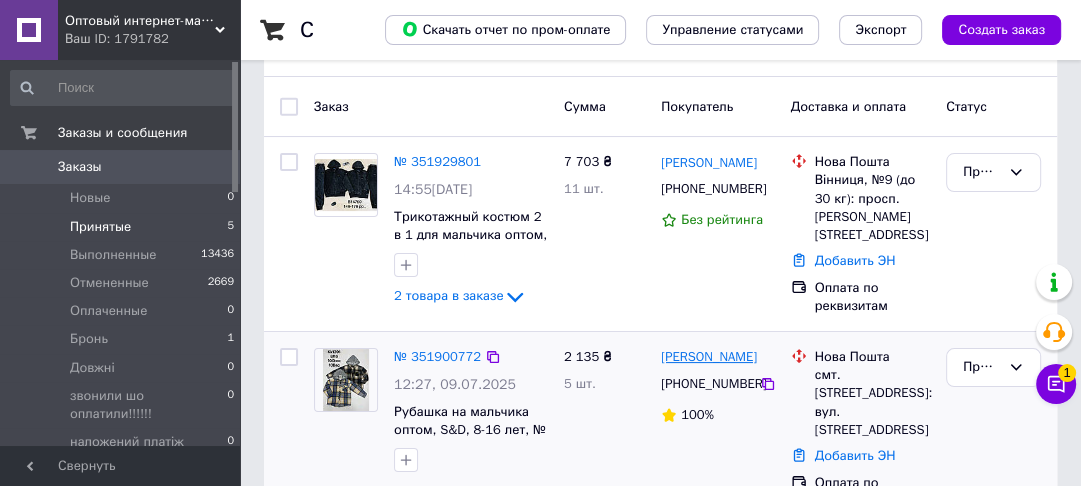scroll, scrollTop: 160, scrollLeft: 0, axis: vertical 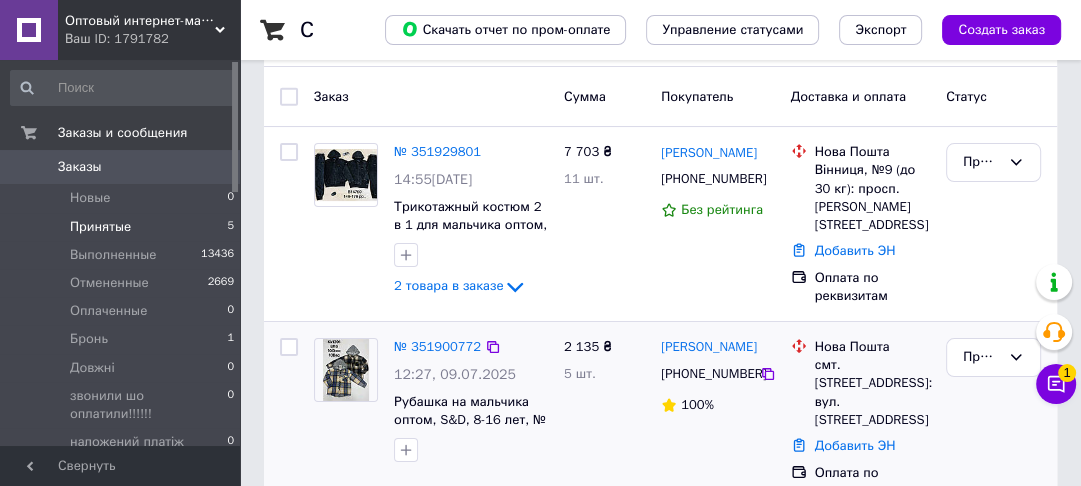 click on "2 135 ₴ 5 шт." at bounding box center [604, 419] 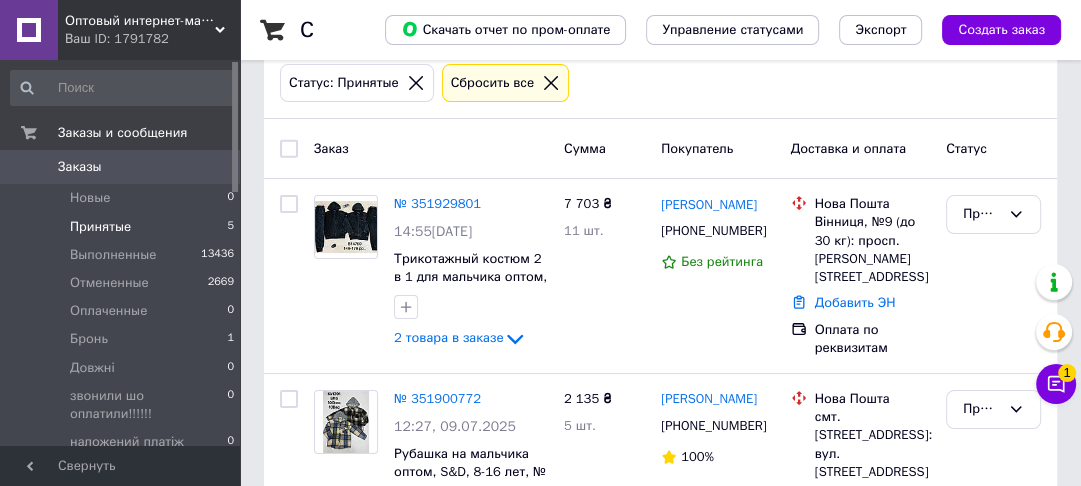 scroll, scrollTop: 80, scrollLeft: 0, axis: vertical 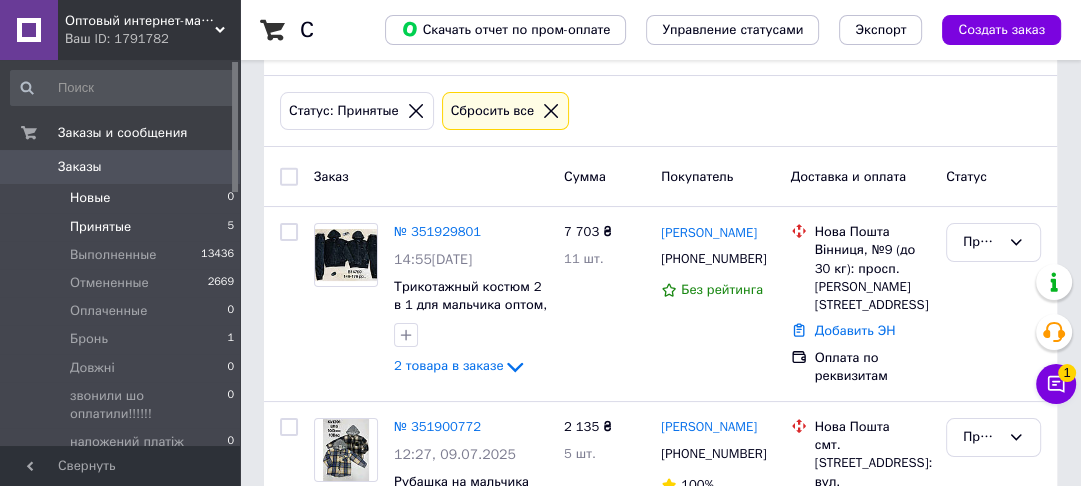 click on "Новые 0" at bounding box center (123, 198) 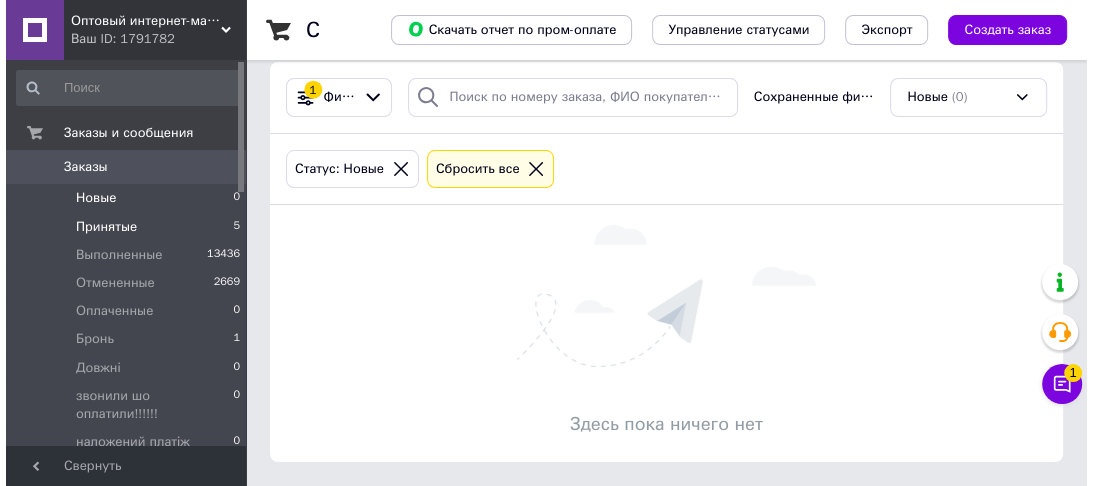 scroll, scrollTop: 0, scrollLeft: 0, axis: both 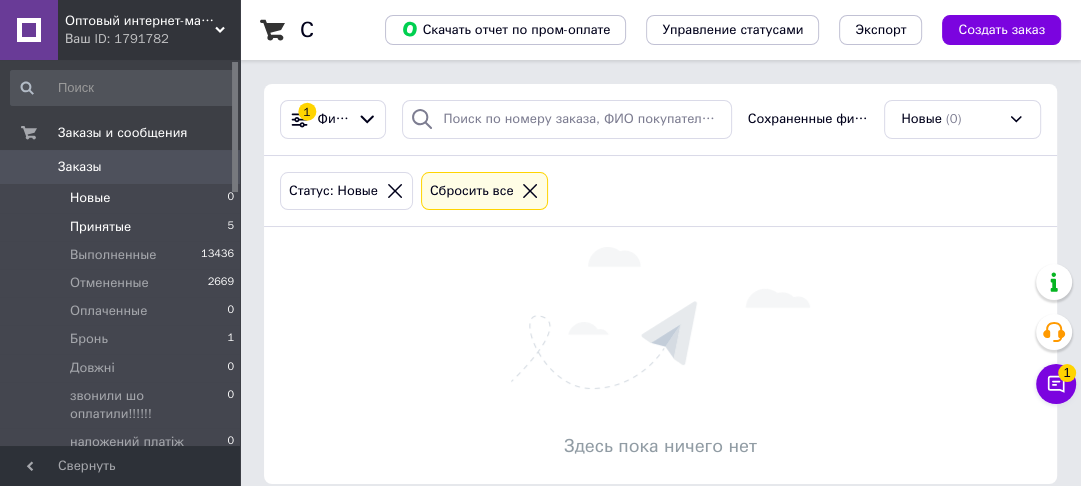 click on "Принятые 5" at bounding box center [123, 227] 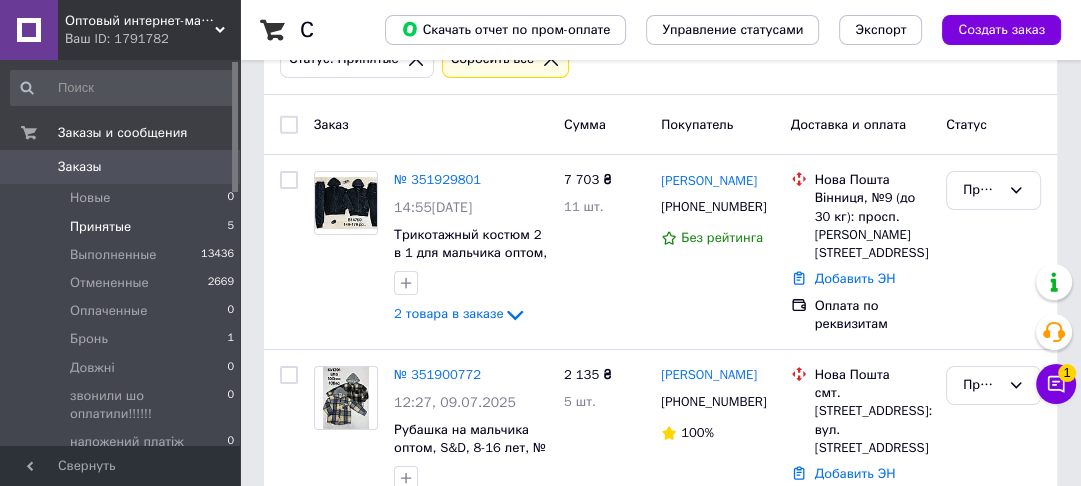 scroll, scrollTop: 160, scrollLeft: 0, axis: vertical 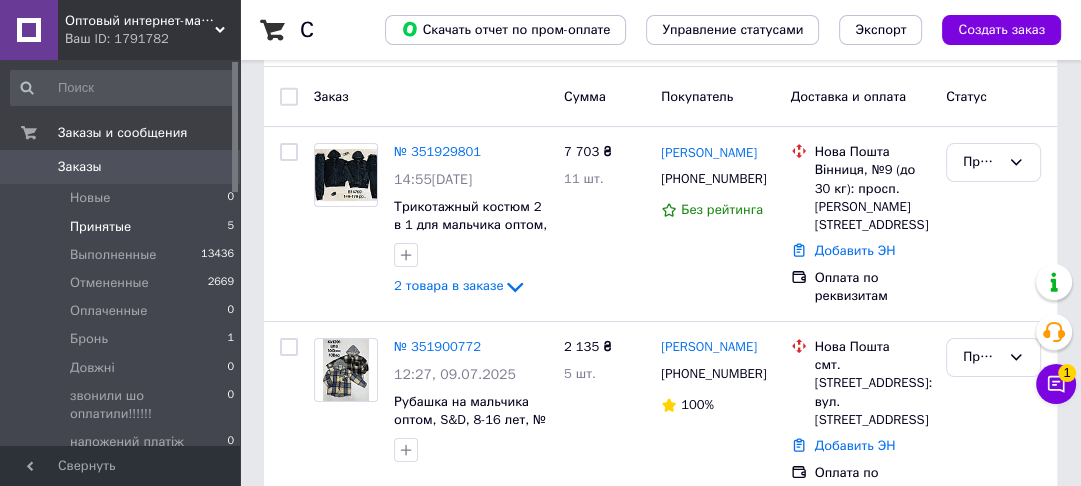 click on "Ваш ID: 1791782" at bounding box center [152, 39] 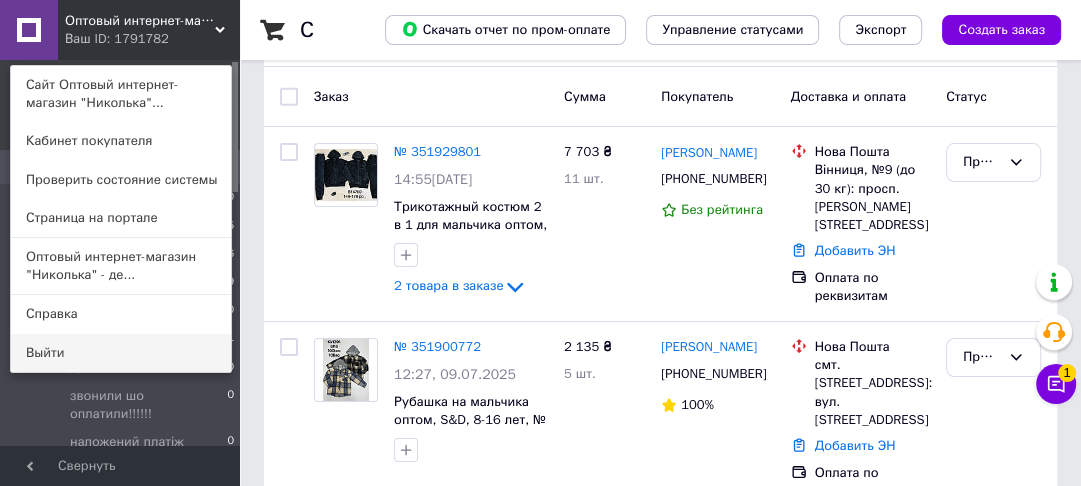 click on "Выйти" at bounding box center [121, 353] 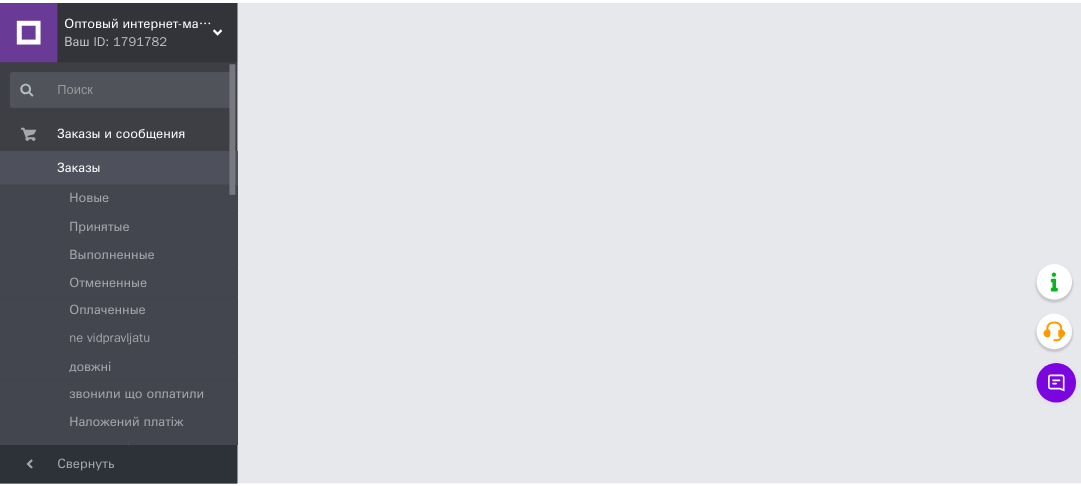 scroll, scrollTop: 0, scrollLeft: 0, axis: both 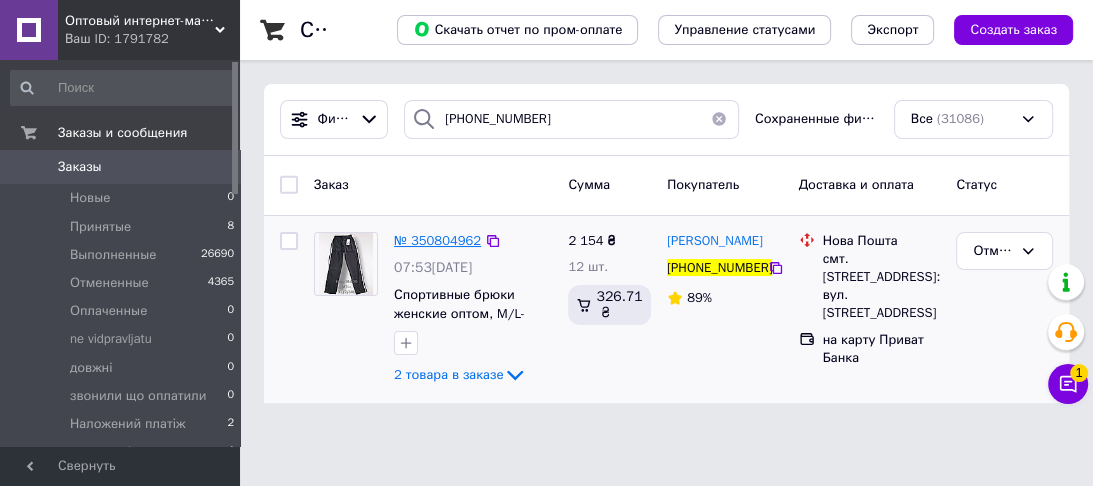 click on "№ 350804962" at bounding box center (437, 240) 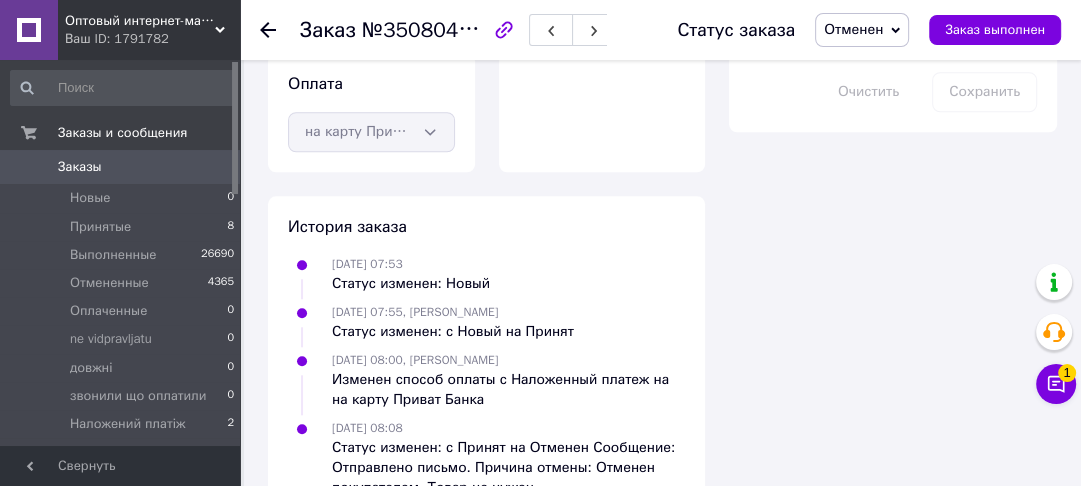 scroll, scrollTop: 1337, scrollLeft: 0, axis: vertical 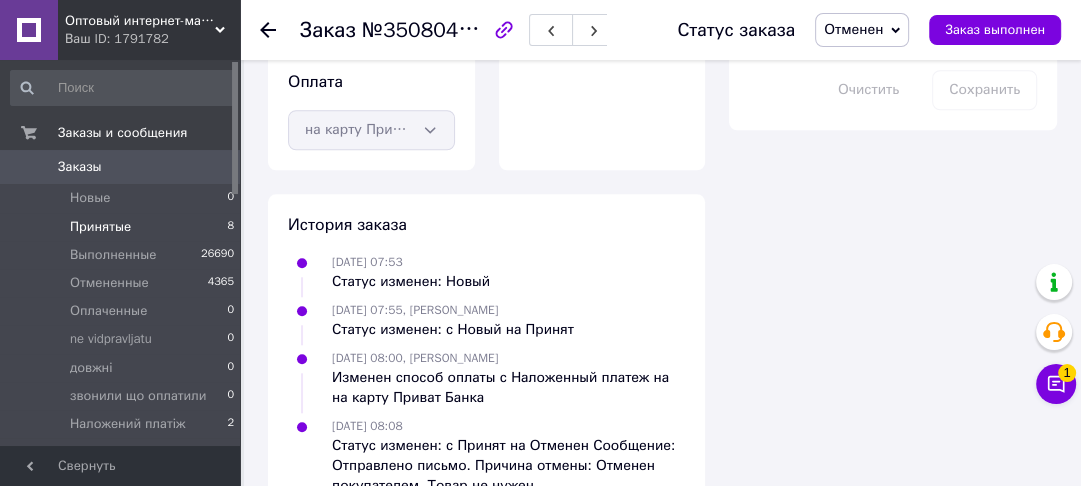 click on "Принятые 8" at bounding box center [123, 227] 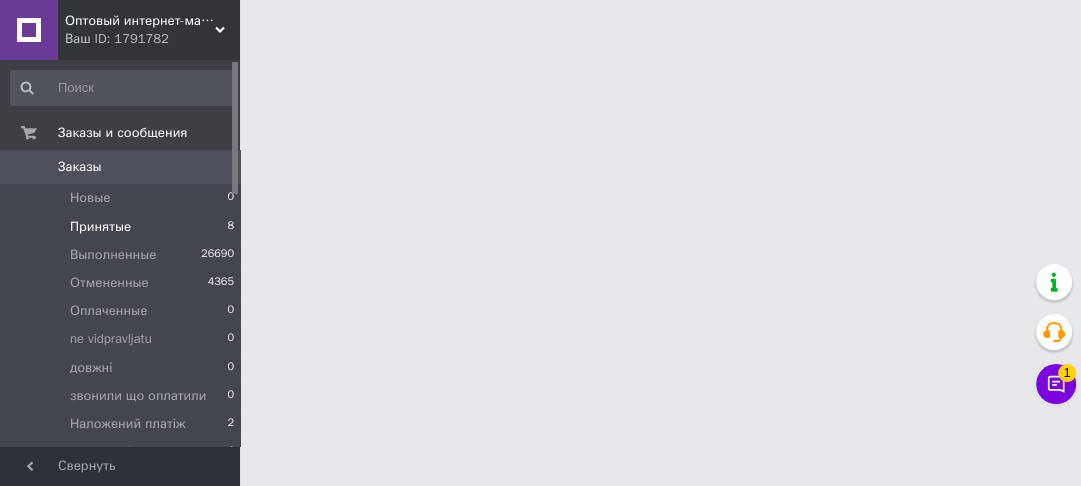 scroll, scrollTop: 0, scrollLeft: 0, axis: both 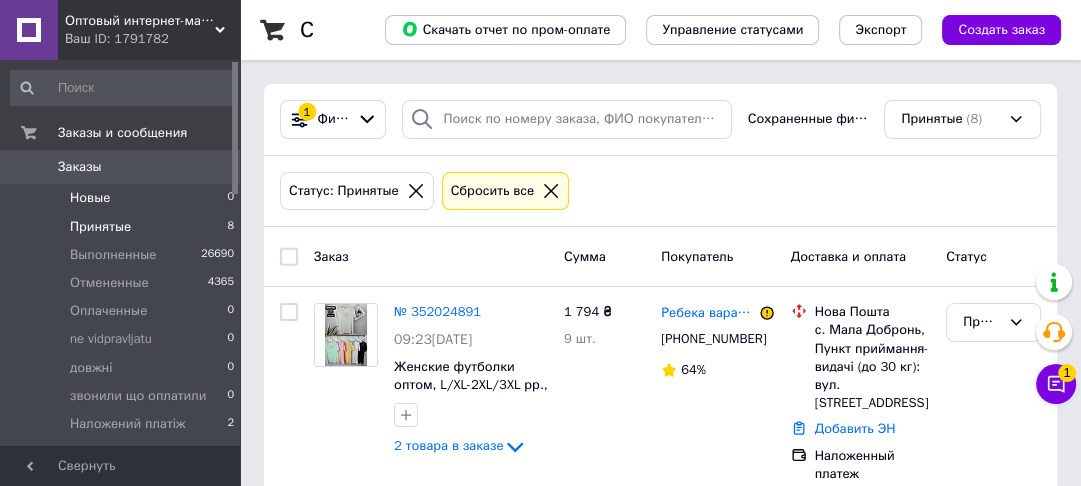 click on "Новые 0" at bounding box center (123, 198) 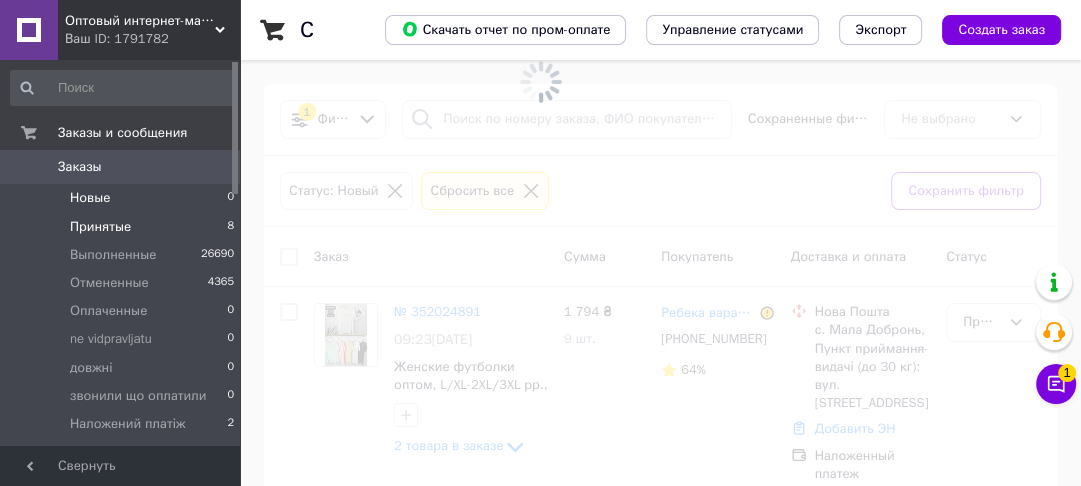 click on "Принятые 8" at bounding box center [123, 227] 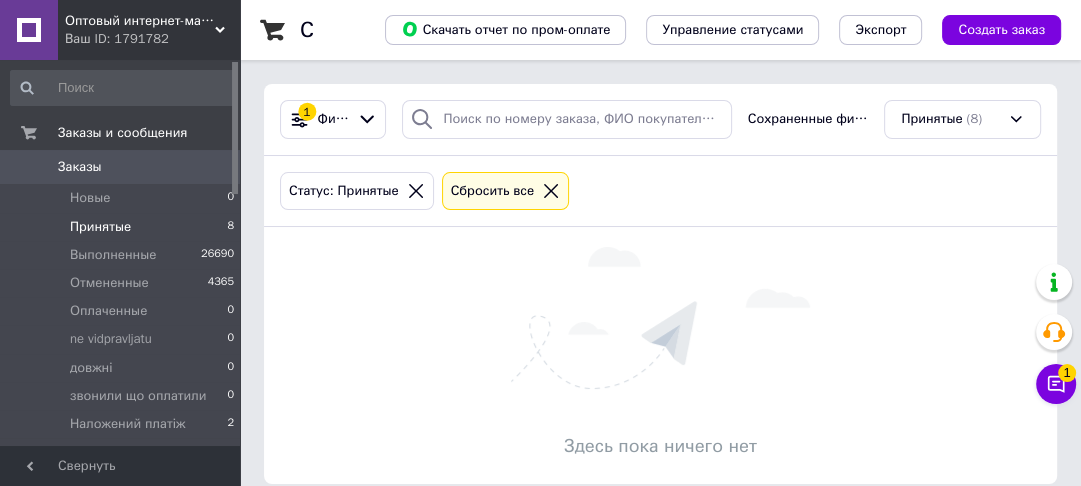 click on "Принятые 8" at bounding box center [123, 227] 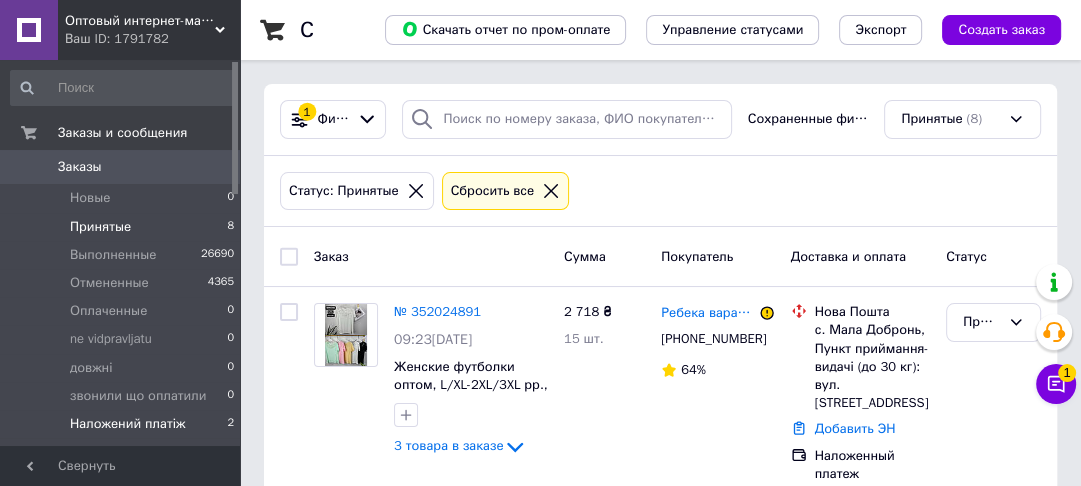 click on "Наложений платіж" at bounding box center [127, 424] 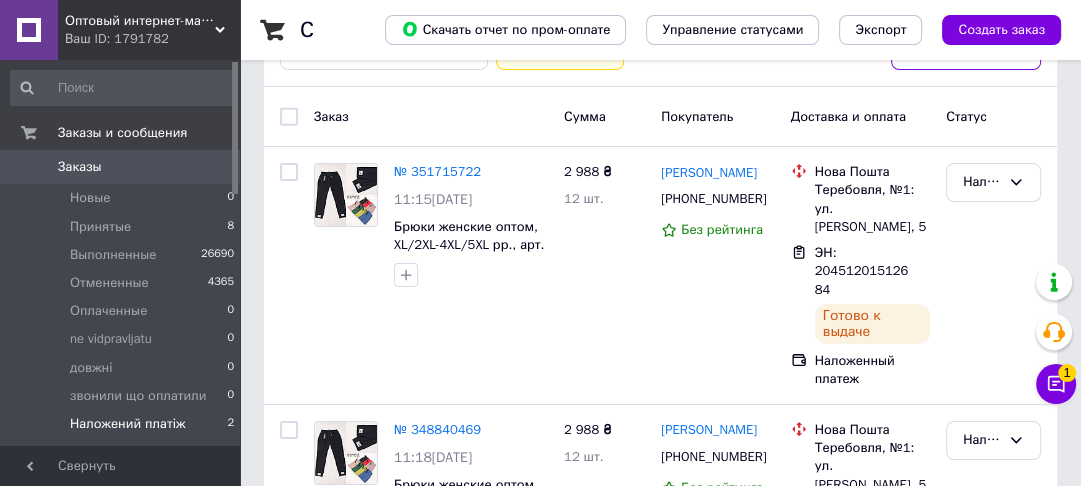 scroll, scrollTop: 265, scrollLeft: 0, axis: vertical 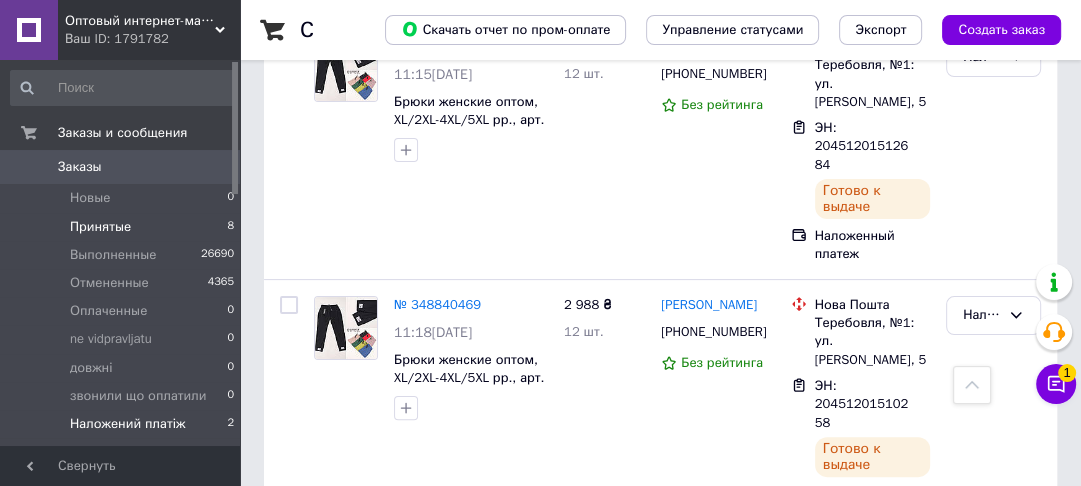 click on "Принятые 8" at bounding box center (123, 227) 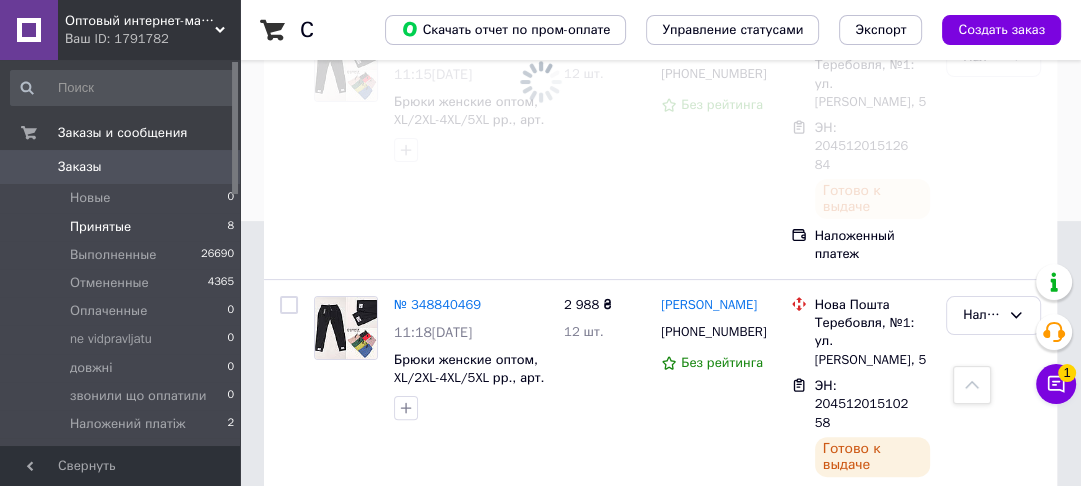 scroll, scrollTop: 0, scrollLeft: 0, axis: both 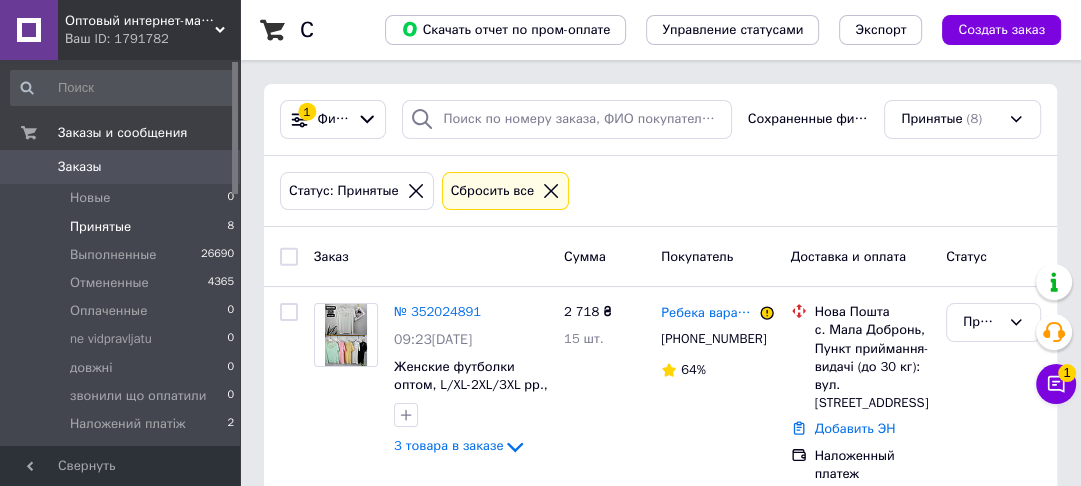 click on "Оптовый интернет-магазин "Николька" - детская одежда и обувь оптом из Венгрии Ваш ID: 1791782" at bounding box center [149, 30] 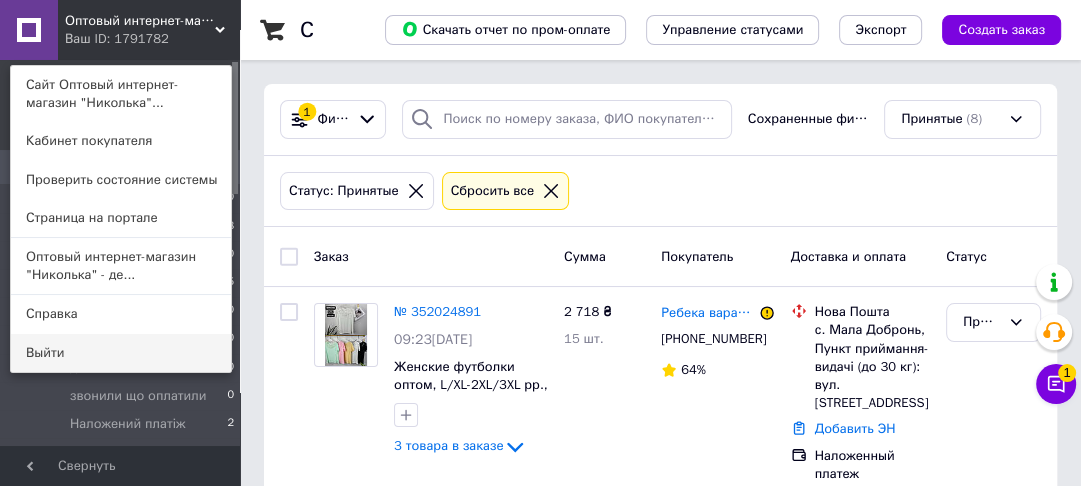 click on "Выйти" at bounding box center [121, 353] 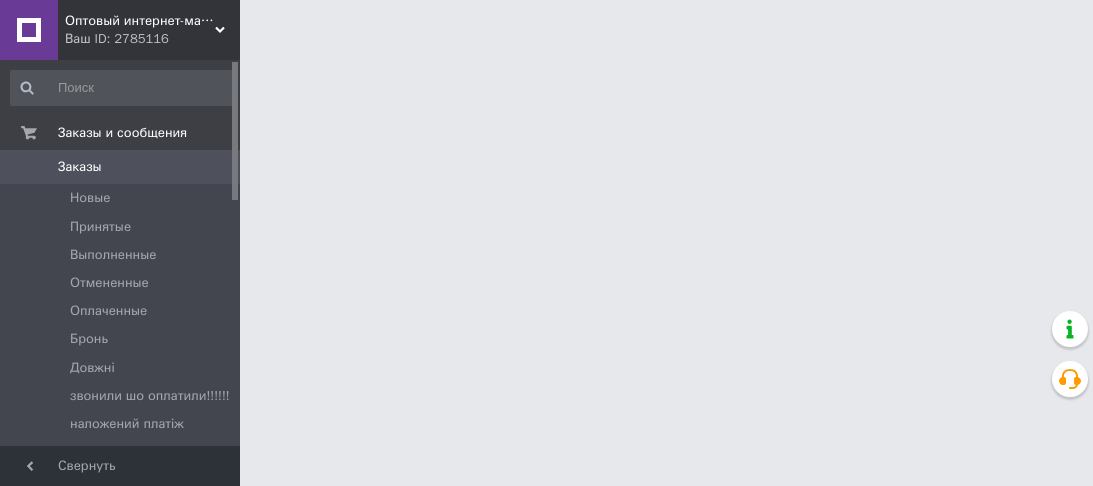 scroll, scrollTop: 0, scrollLeft: 0, axis: both 